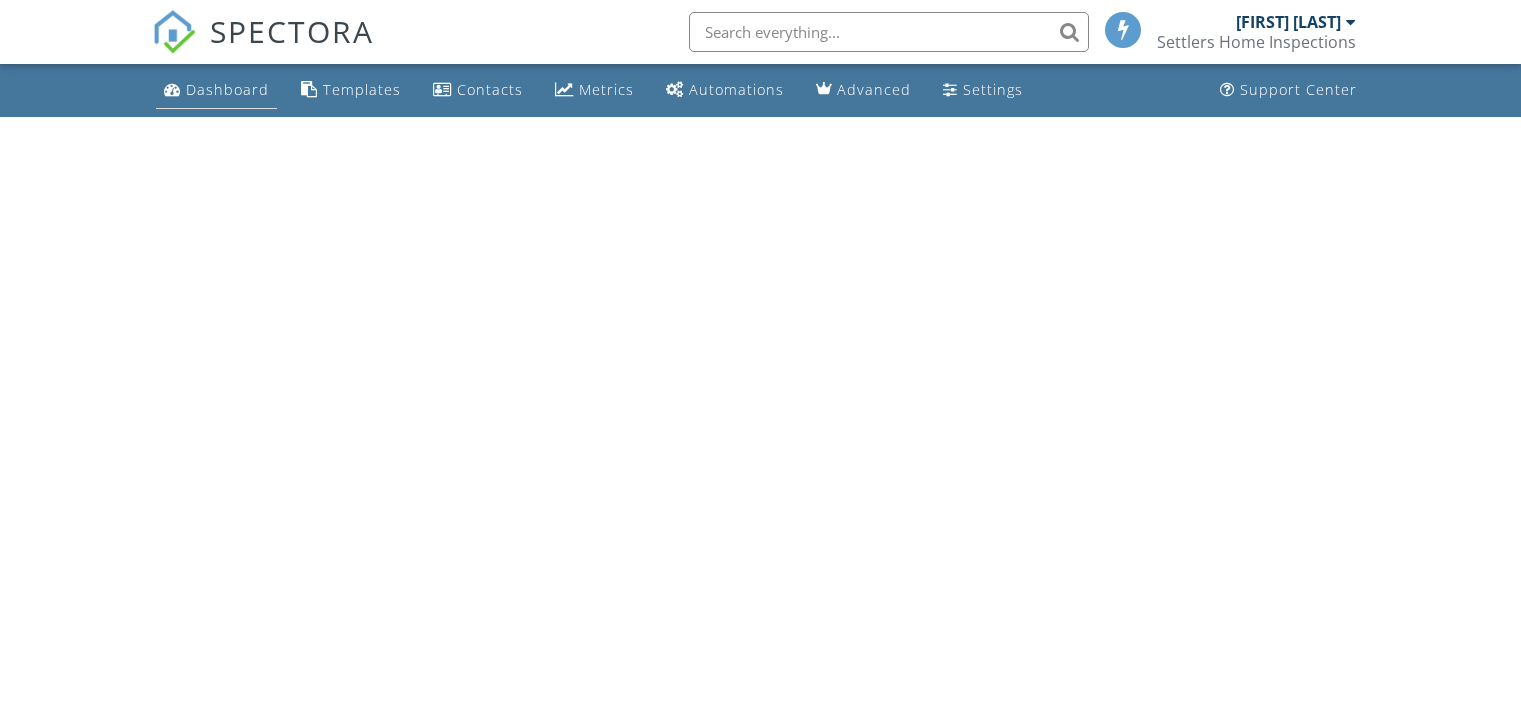 scroll, scrollTop: 0, scrollLeft: 0, axis: both 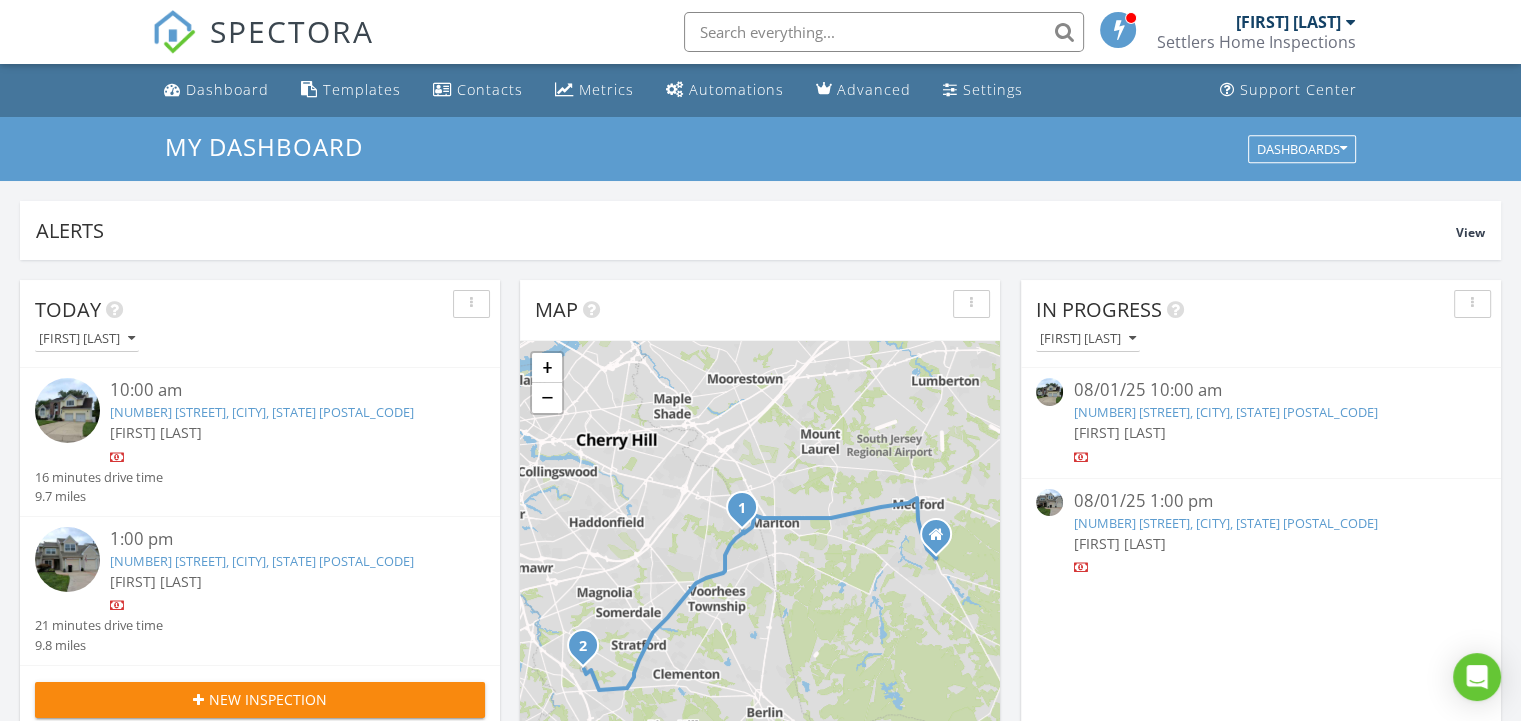 click on "[NUMBER] [STREET], [CITY], [STATE] [POSTAL_CODE]" at bounding box center [262, 412] 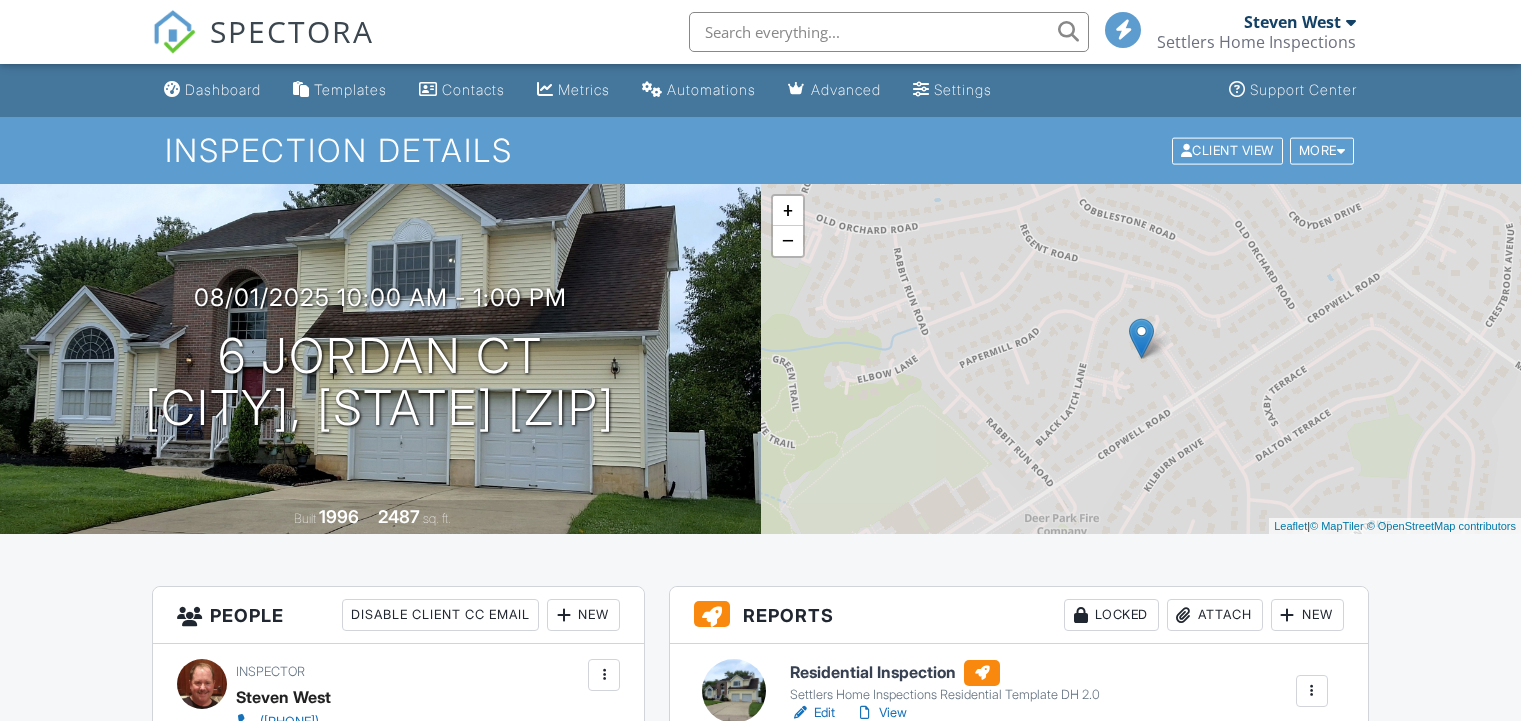 scroll, scrollTop: 0, scrollLeft: 0, axis: both 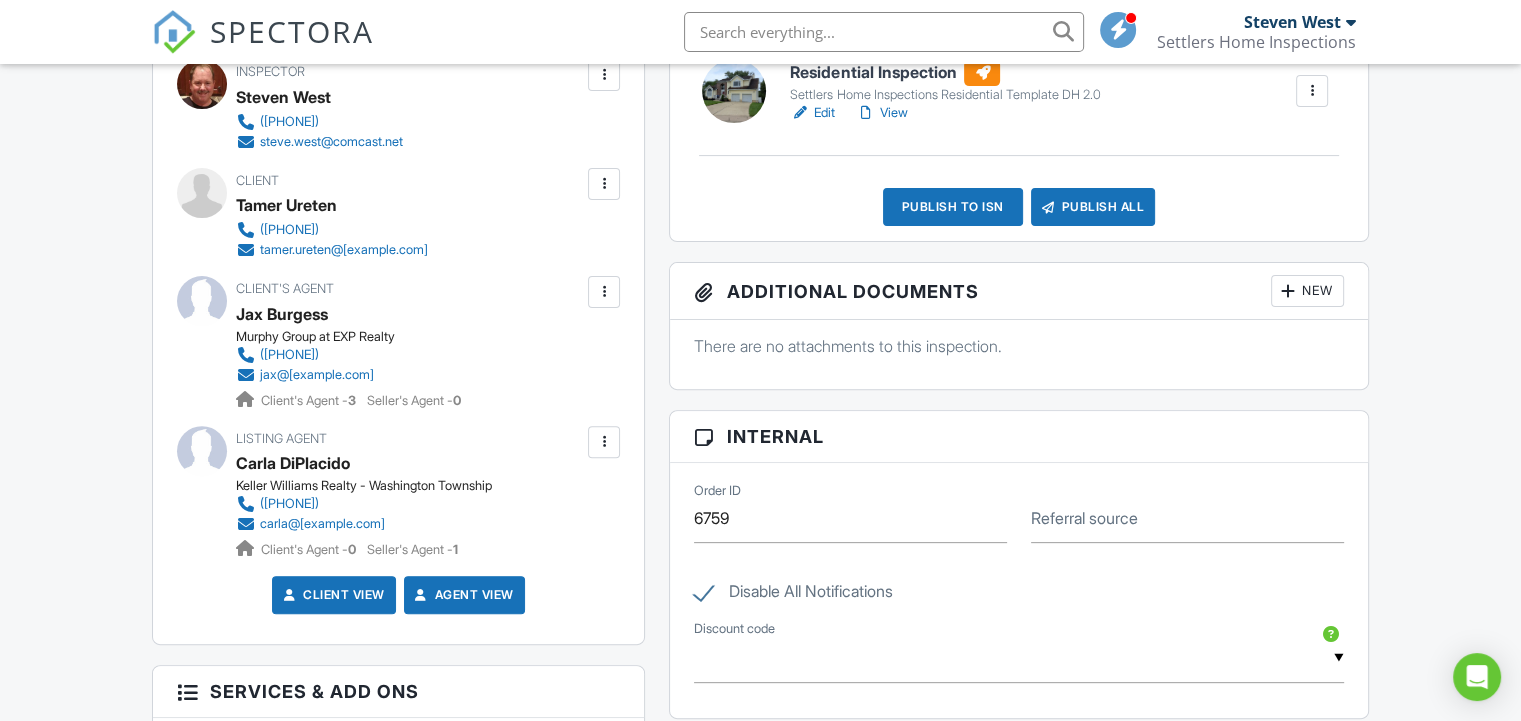 click at bounding box center [604, 292] 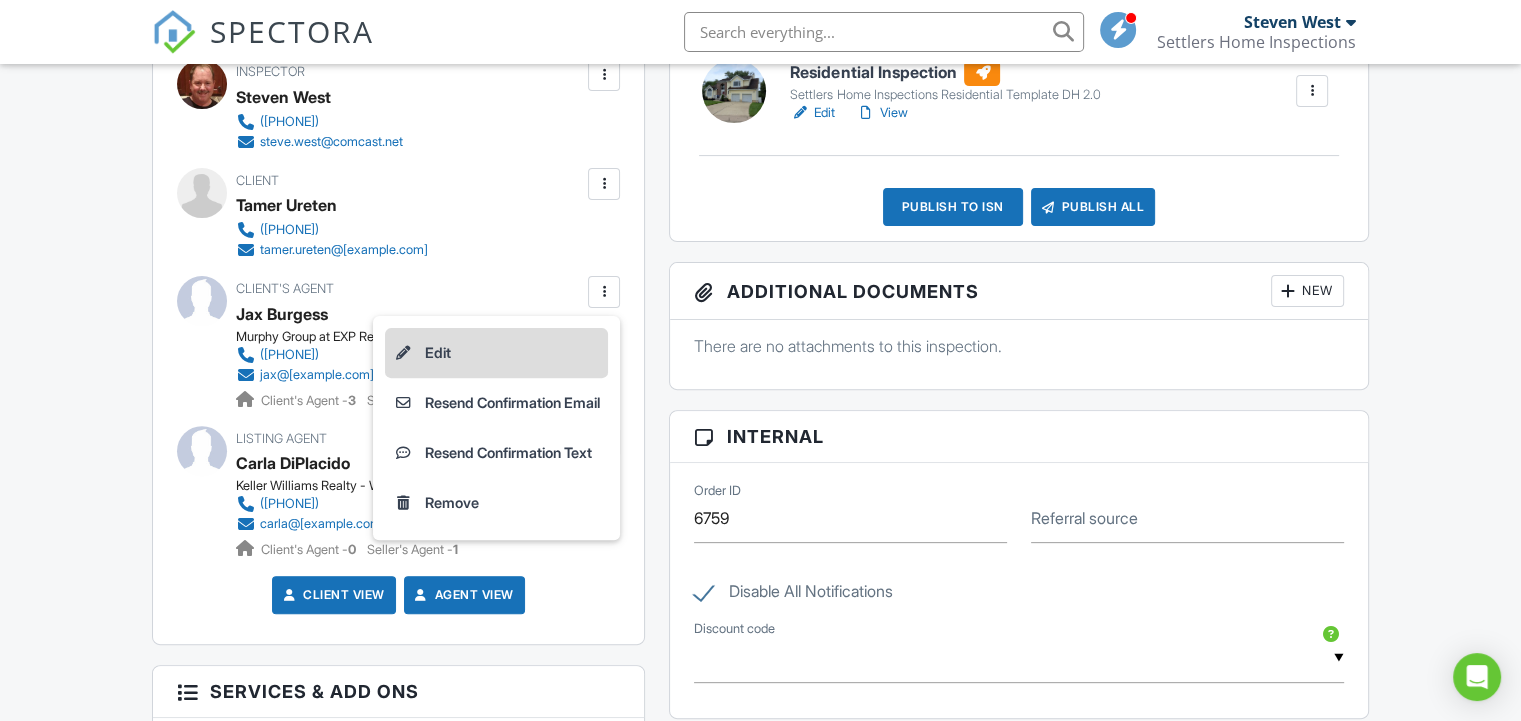 click on "Edit" at bounding box center [496, 353] 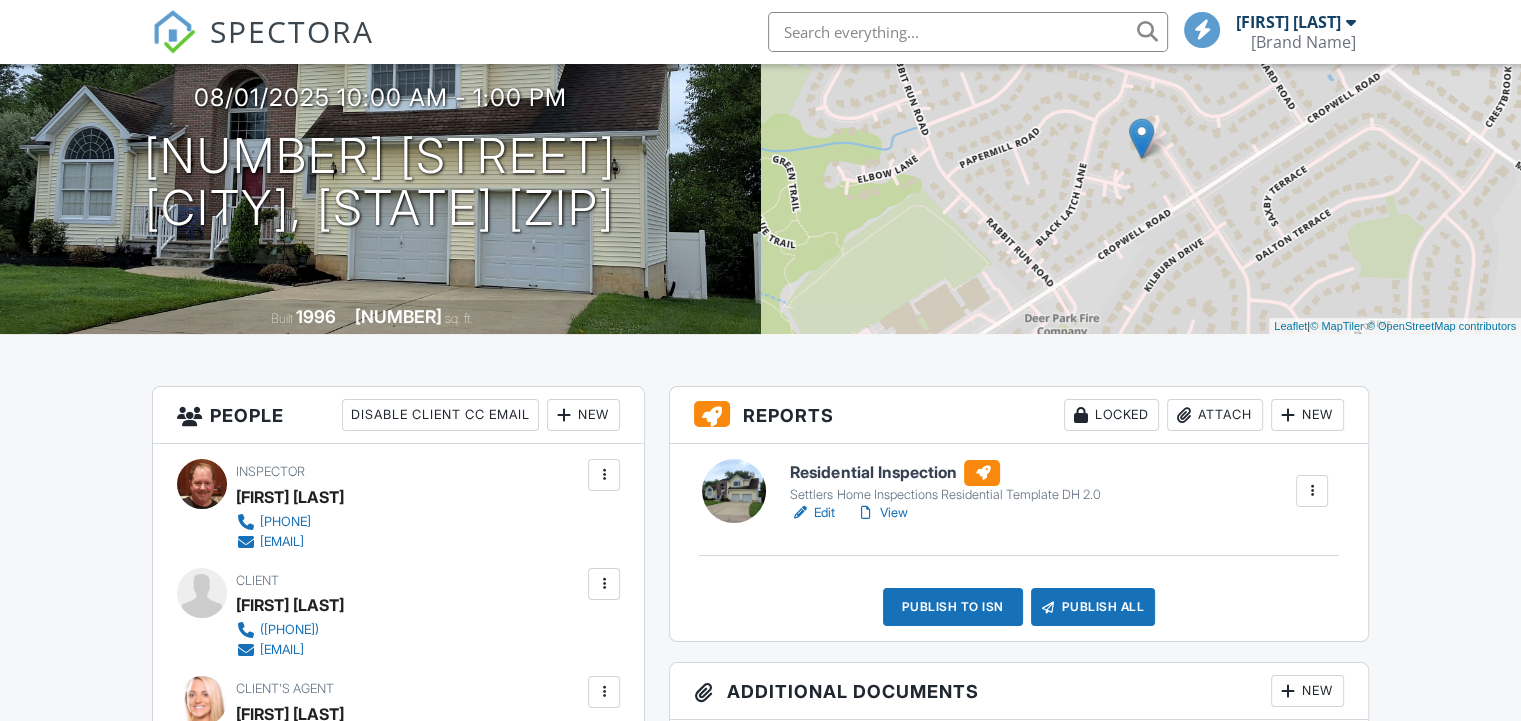 scroll, scrollTop: 1000, scrollLeft: 0, axis: vertical 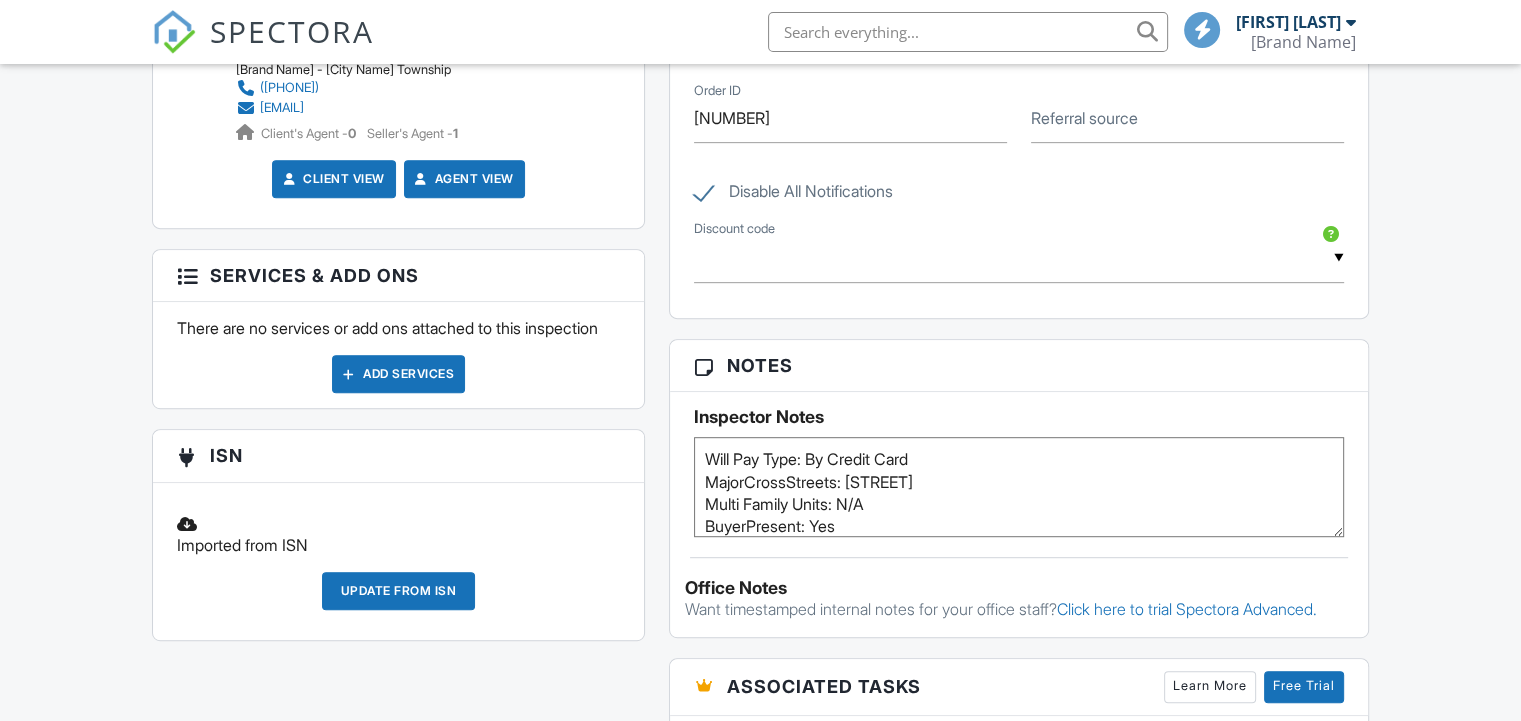 click on "Add Services" at bounding box center [398, 374] 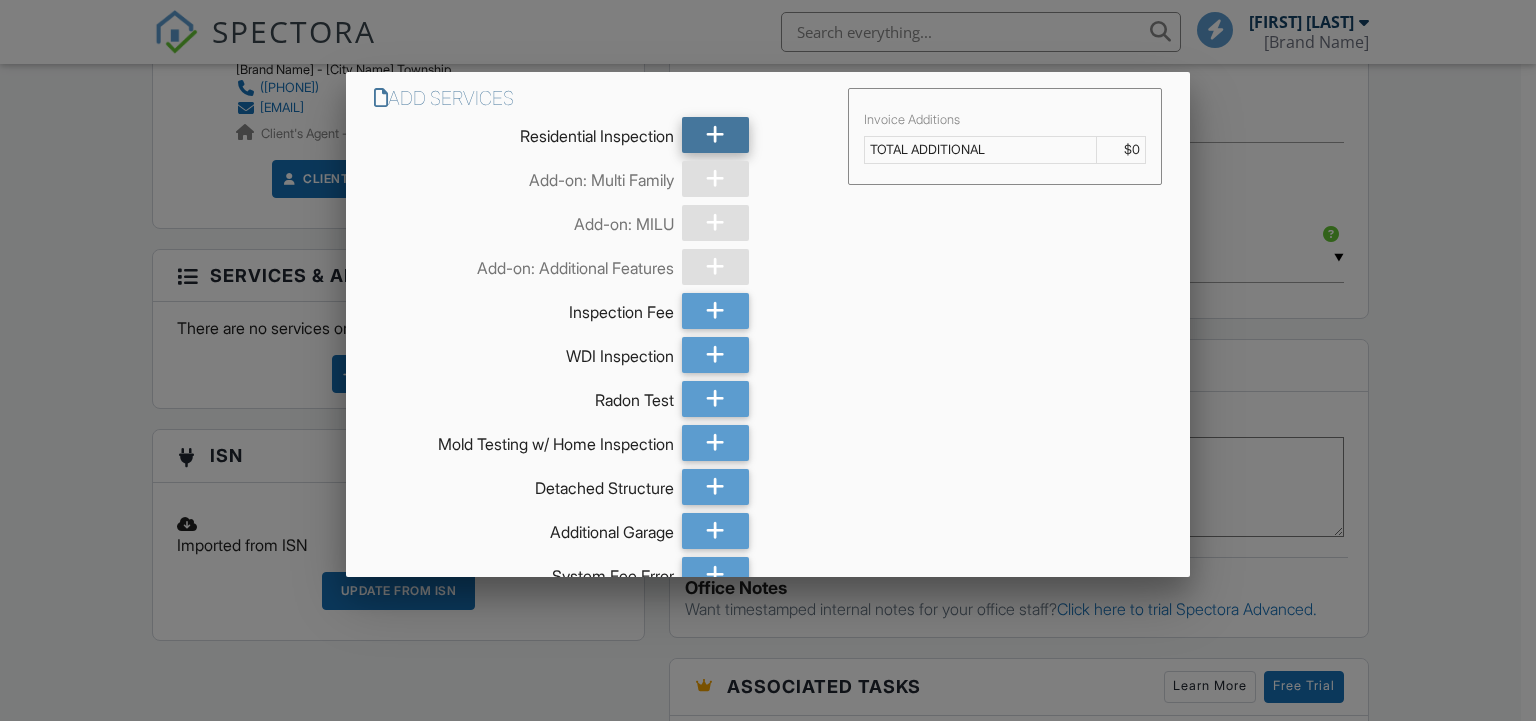 click at bounding box center (715, 135) 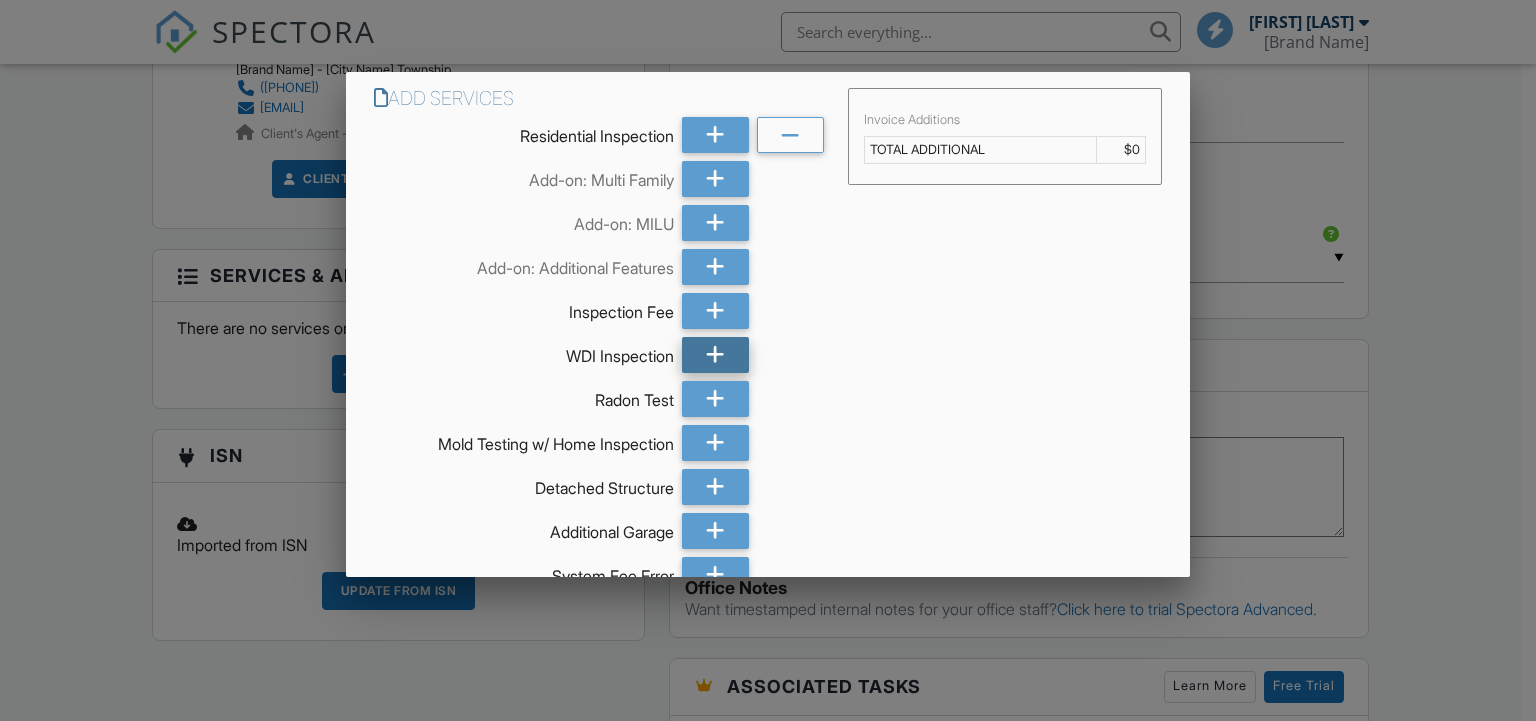 click at bounding box center (715, 355) 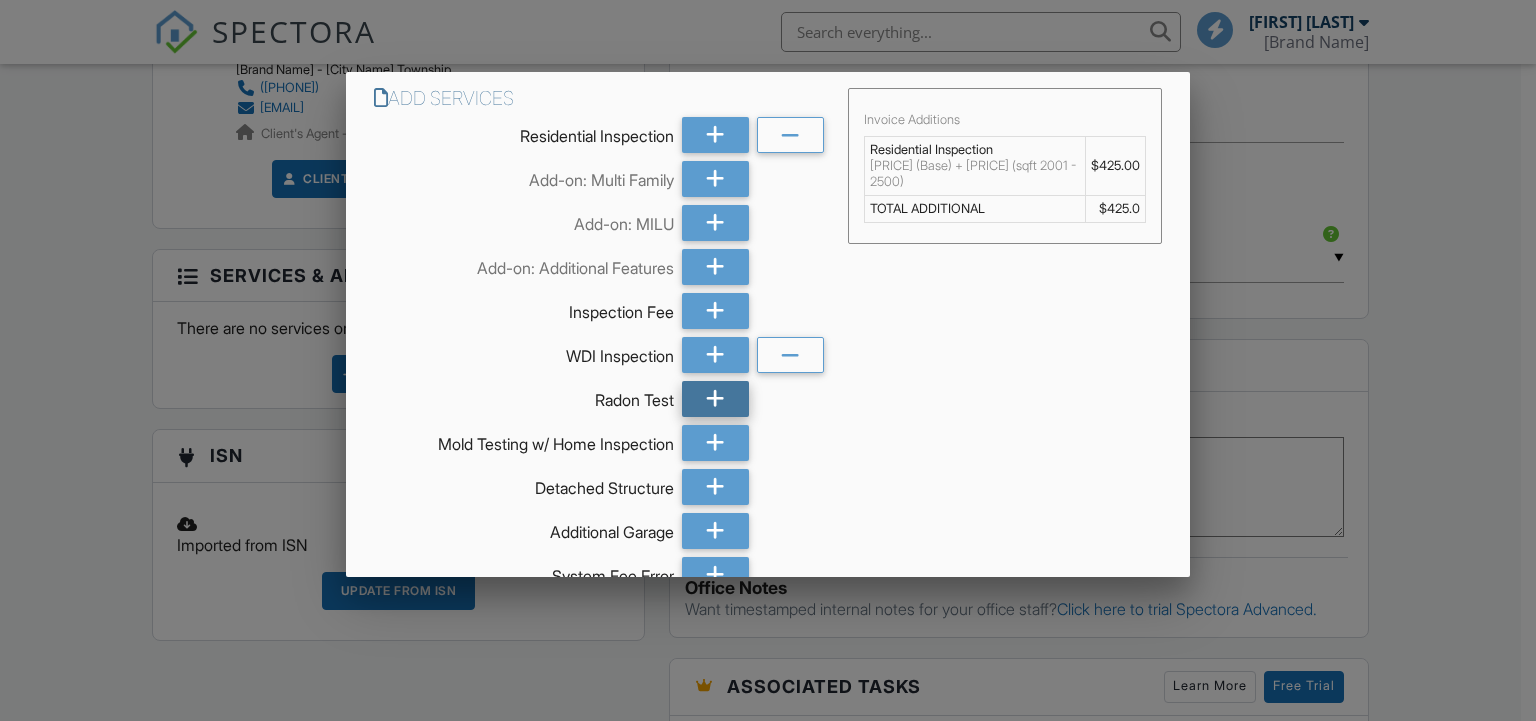 click at bounding box center [715, 399] 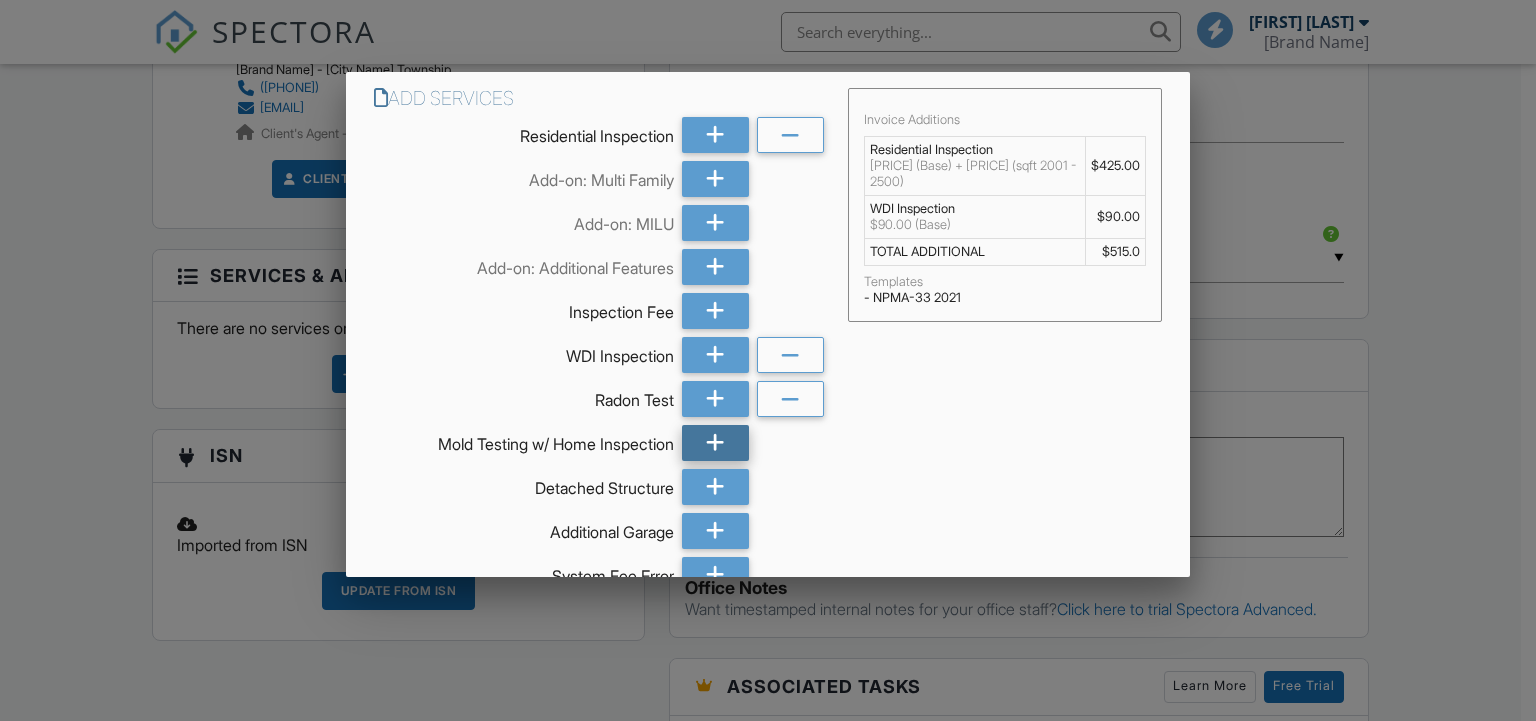 click at bounding box center (715, 443) 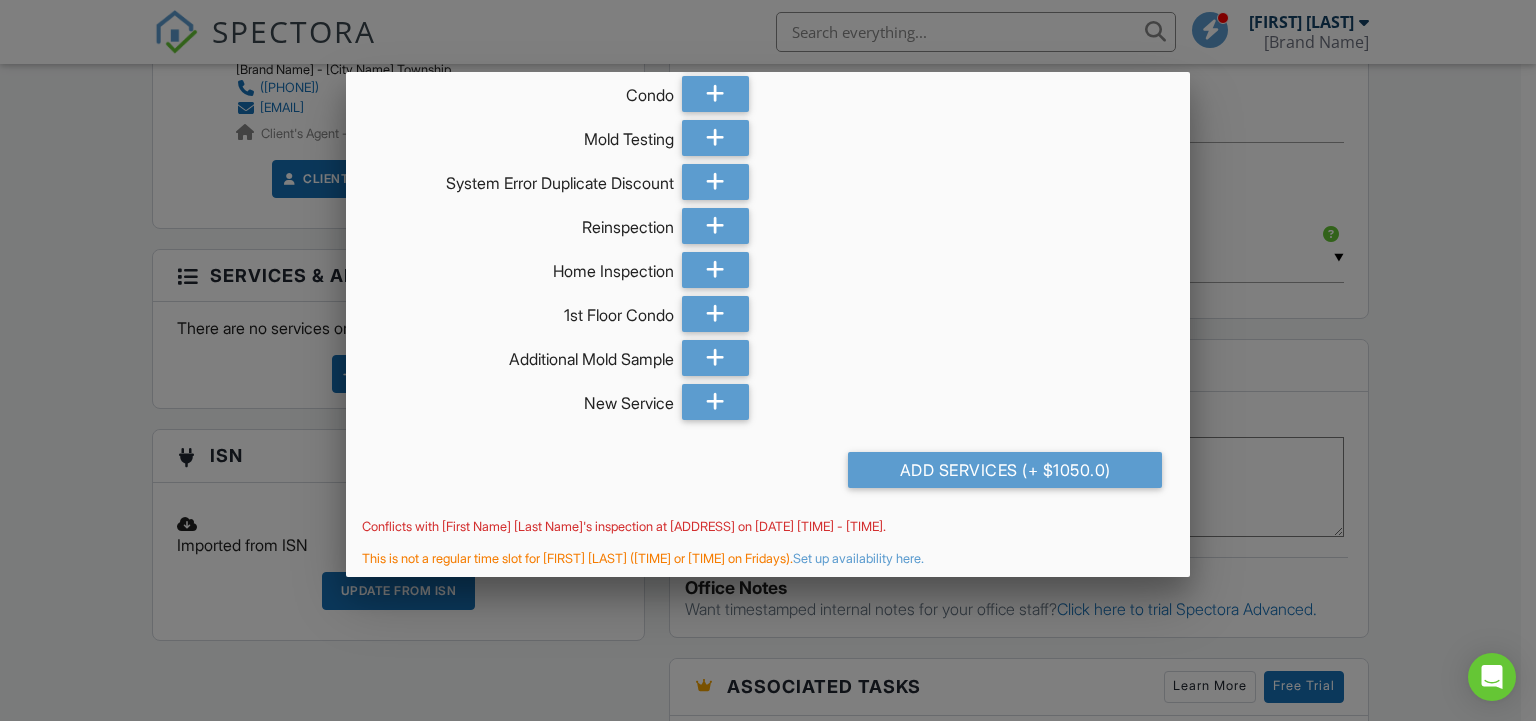 scroll, scrollTop: 531, scrollLeft: 0, axis: vertical 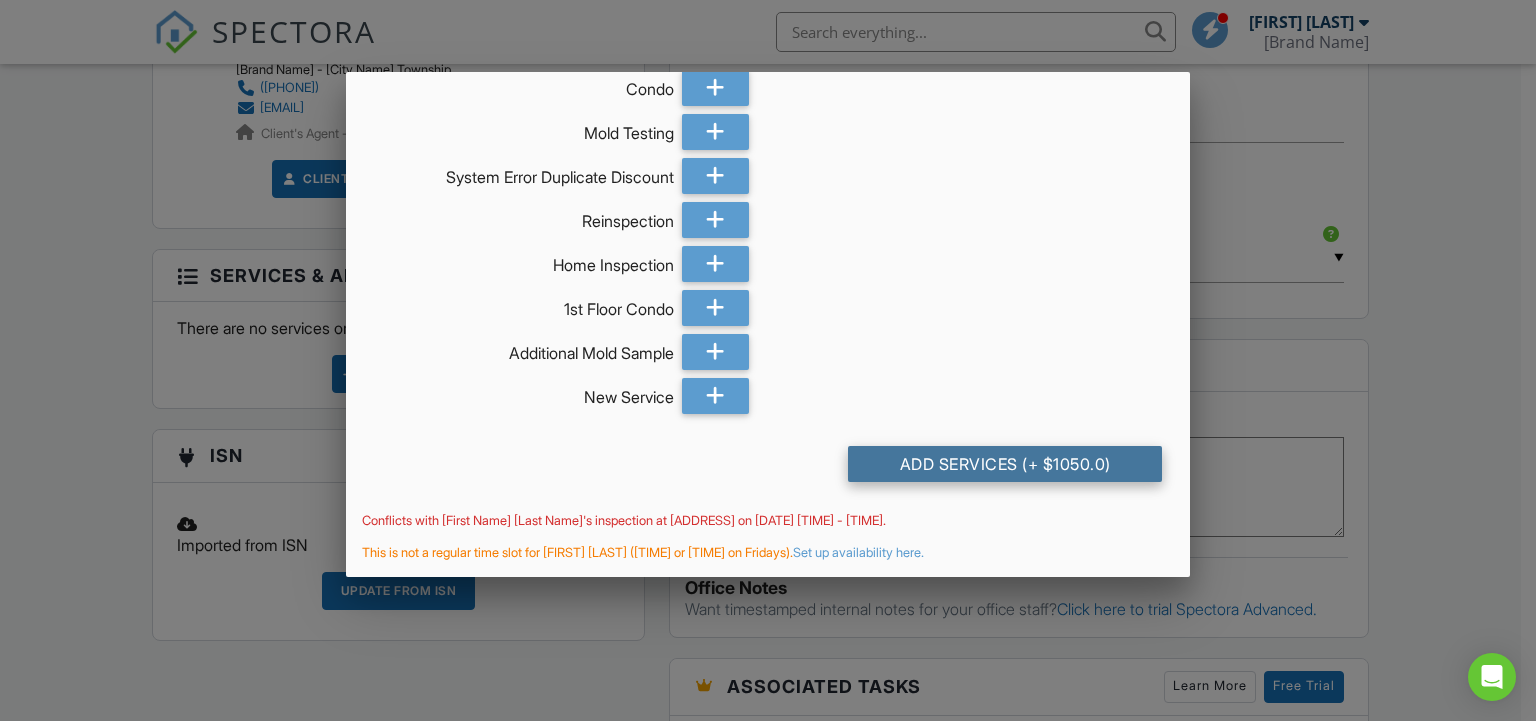 click on "Add Services
(+ $1050.0)" at bounding box center [1005, 464] 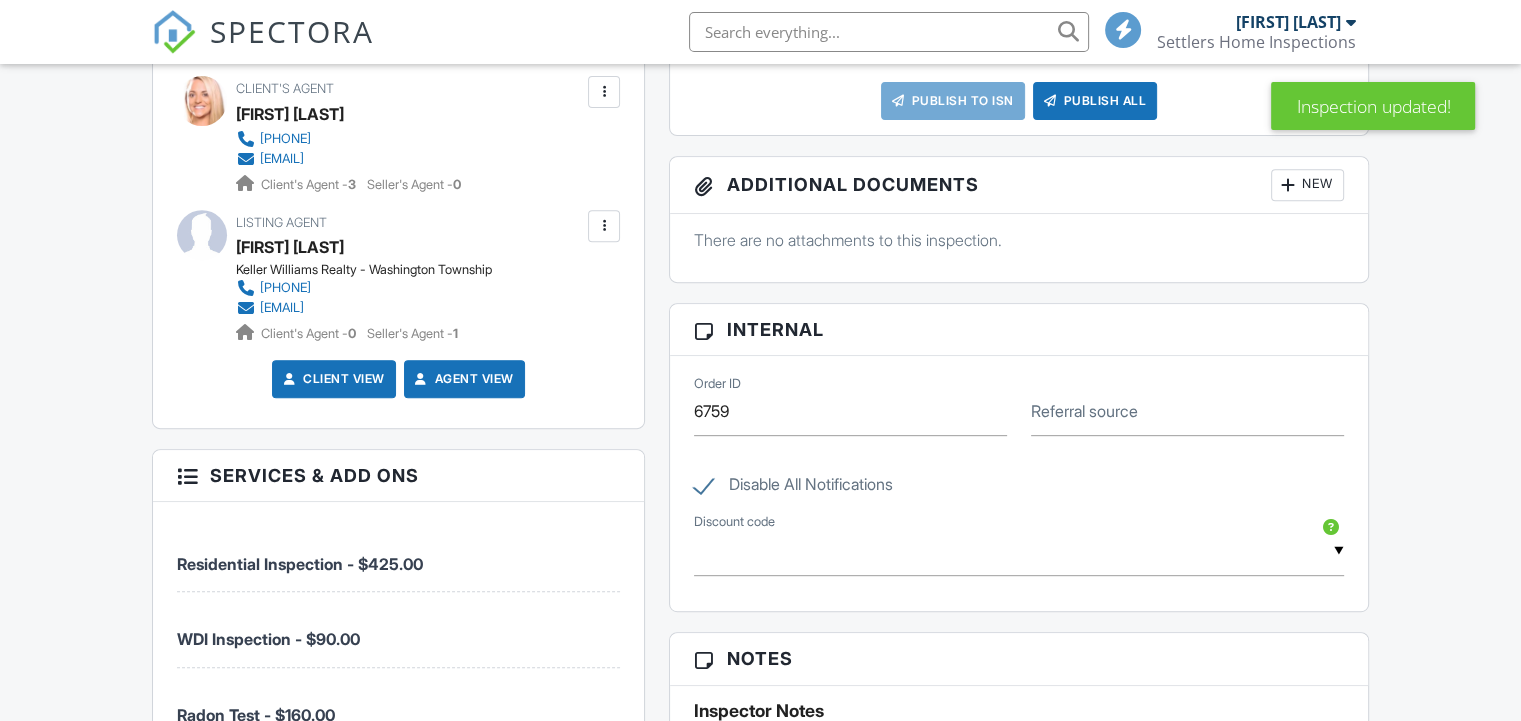scroll, scrollTop: 1000, scrollLeft: 0, axis: vertical 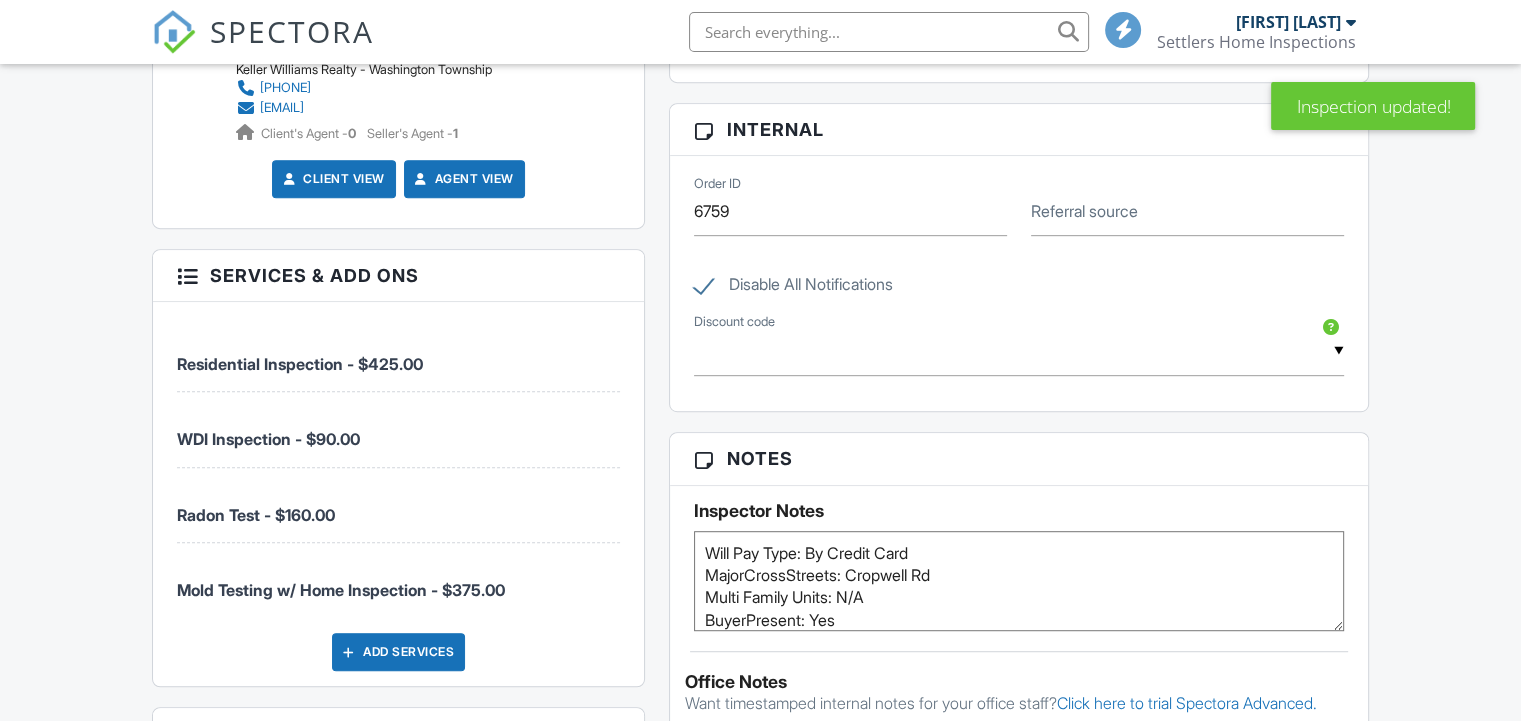 click on "▼ COUPON5 - $5.00 off - Online Booking OBRC - $95.00 off - Online Booking - Repeat Client COUPON10 - $10.00 off - COUPON10 COUPON70 - $70.00 off - COUPON70 COUPON85 - $85.00 off COUPON20 - $20.00 off - COUPON20 COUPON100 - $100.00 off - MOLD COUPON100  COUPON145 - $145.00 off - COUPON145 COUPON30 - $30.00 off - COUPON30 BUNDLE90 - $90.00 off - BUNDLE90 COUPON105 - $105.00 off - Combined Special Discount COUPON15 - $15.00 off - COUPON15 BUNDLE75 - $75.00 off - BUNDLE75 BUNDLE85 - $85.00 off - BUNDLE85 COUPON55 - $55.00 off - COUPON55 Coupon25 - $25.00 off - COUPON25 COUPON45 - $45.00 off - COUPON45 COUPON35 - $35.00 off - COUPON35 Hero - $25.00 off - Hero Discount COUPON40 - $40.00 off - COUPON40 COUPON50 - $50.00 off - COUPON50 Package Discount - $35.00 off - Package Discount COUPON25 - $25.00 off - COUPON25 CONDO - $50.00 off - Condo Discount COUPON60 - $60.00 off - COUPON60 COUPON65 - $65.00 off - COUPON65
COUPON5 - $5.00 off - Online Booking
OBRC - $95.00 off - Online Booking - Repeat Client" at bounding box center (1019, 351) 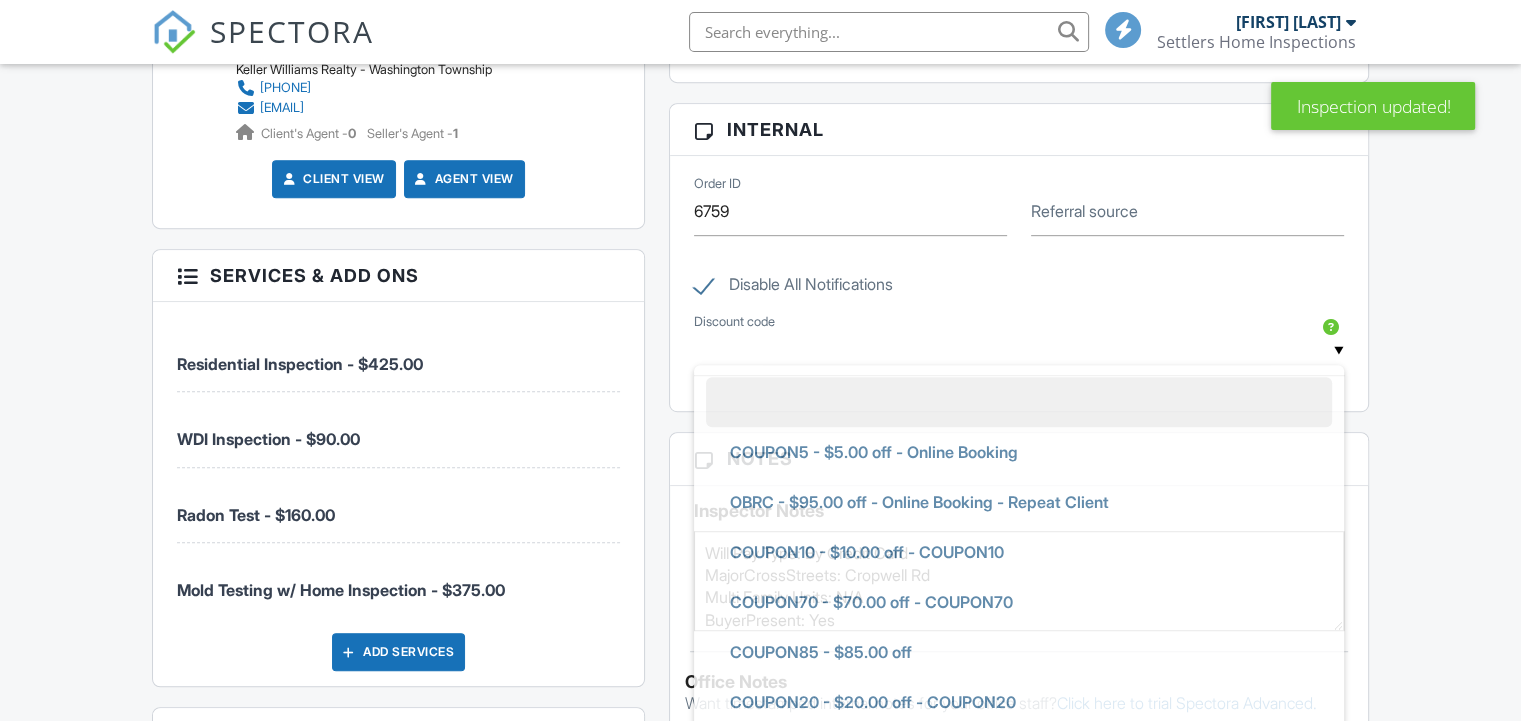 scroll, scrollTop: 0, scrollLeft: 0, axis: both 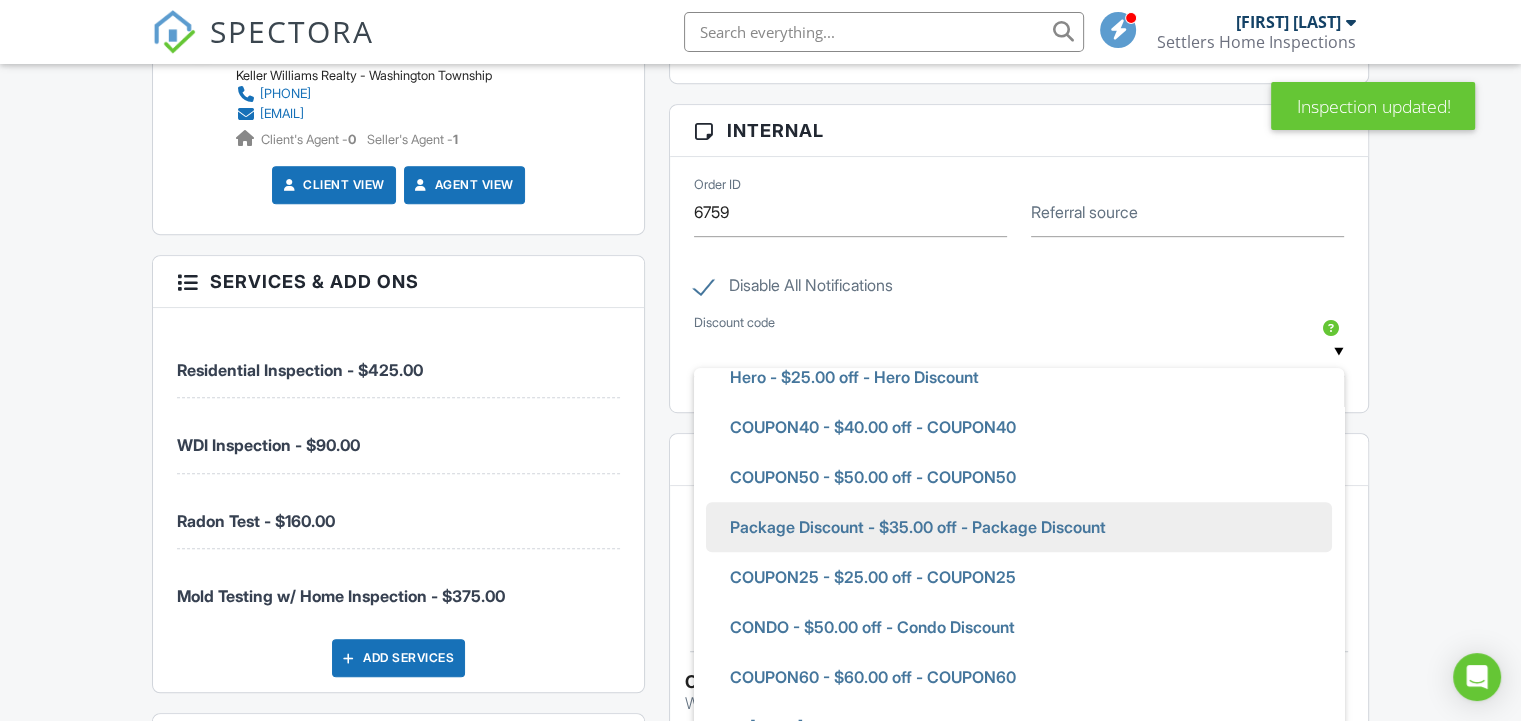 click on "Package Discount - $35.00 off - Package Discount" at bounding box center (918, 527) 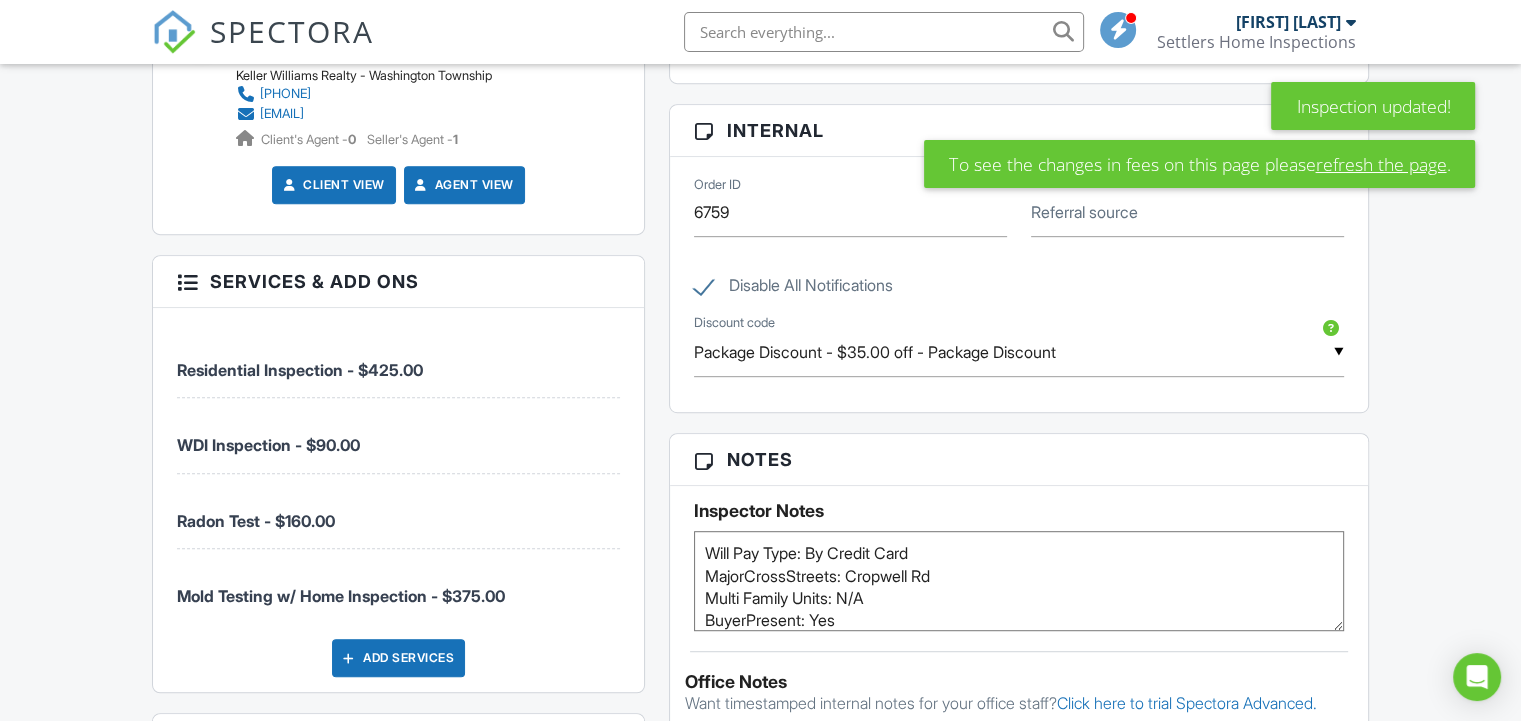 click on "refresh the page" at bounding box center [1380, 164] 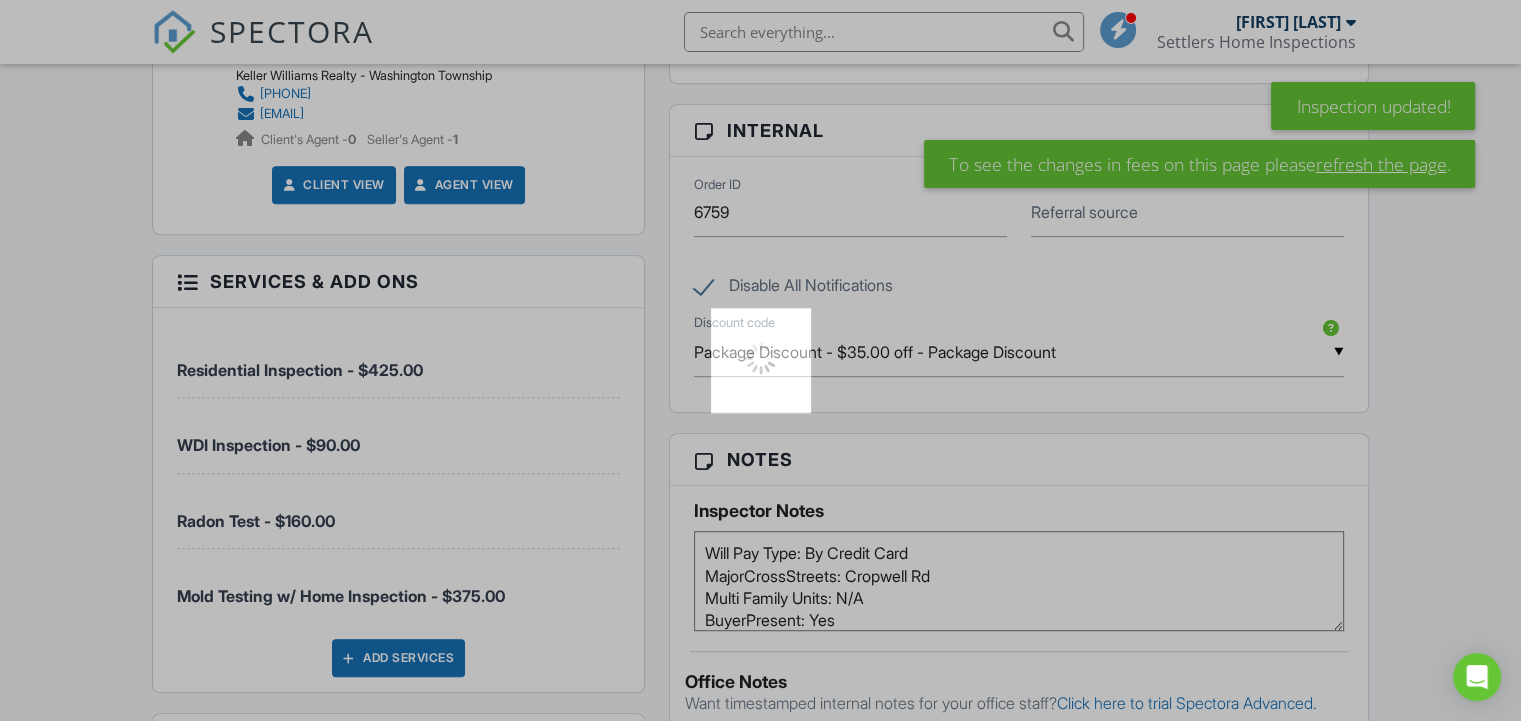 scroll, scrollTop: 0, scrollLeft: 0, axis: both 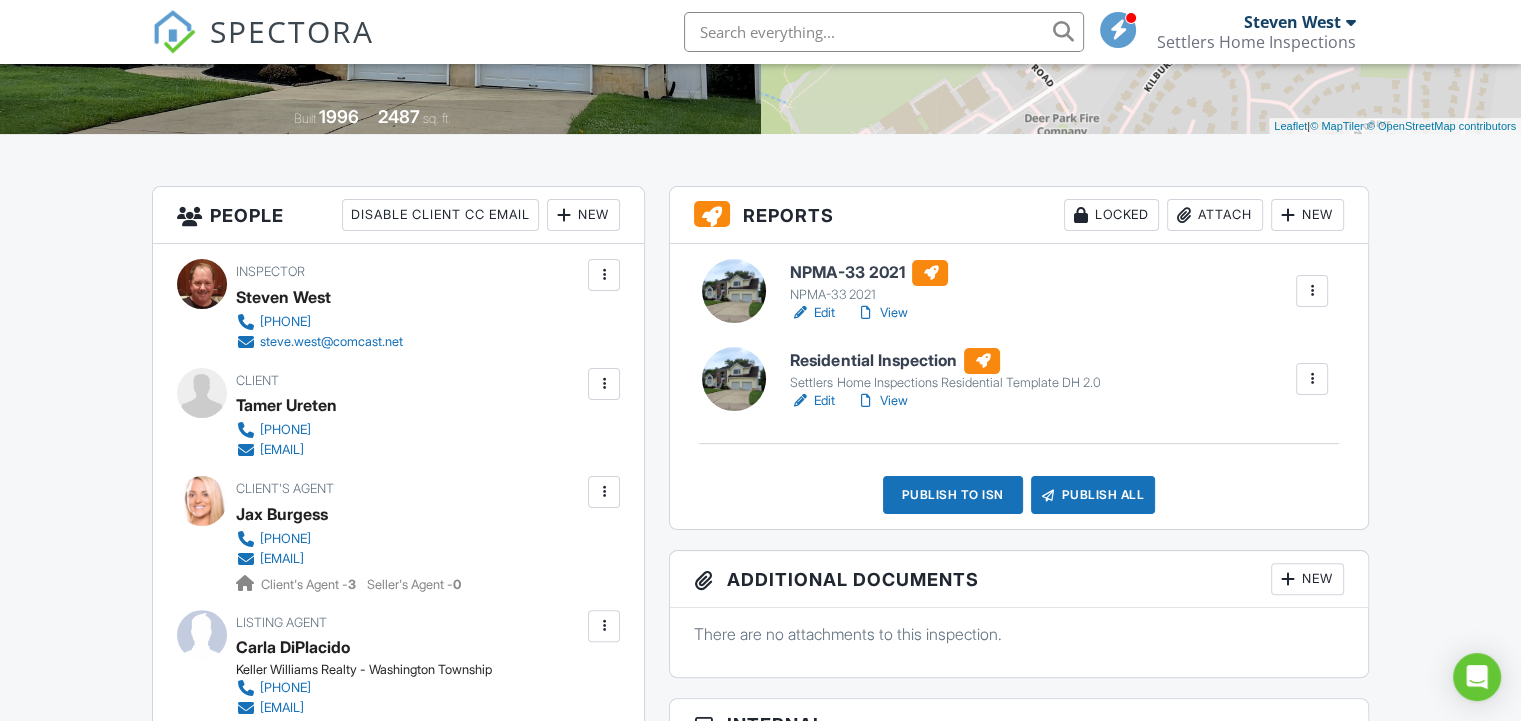 click on "Edit" at bounding box center (812, 313) 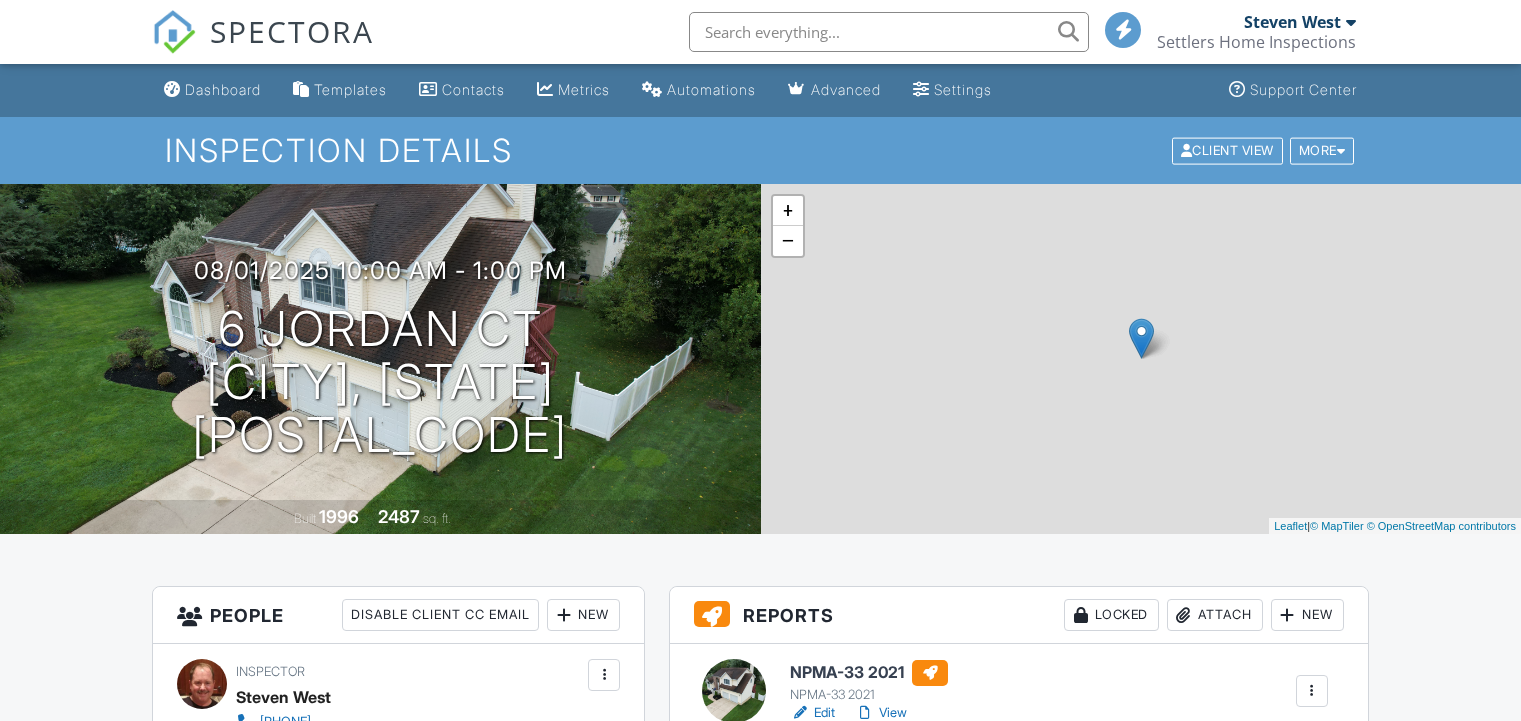 scroll, scrollTop: 0, scrollLeft: 0, axis: both 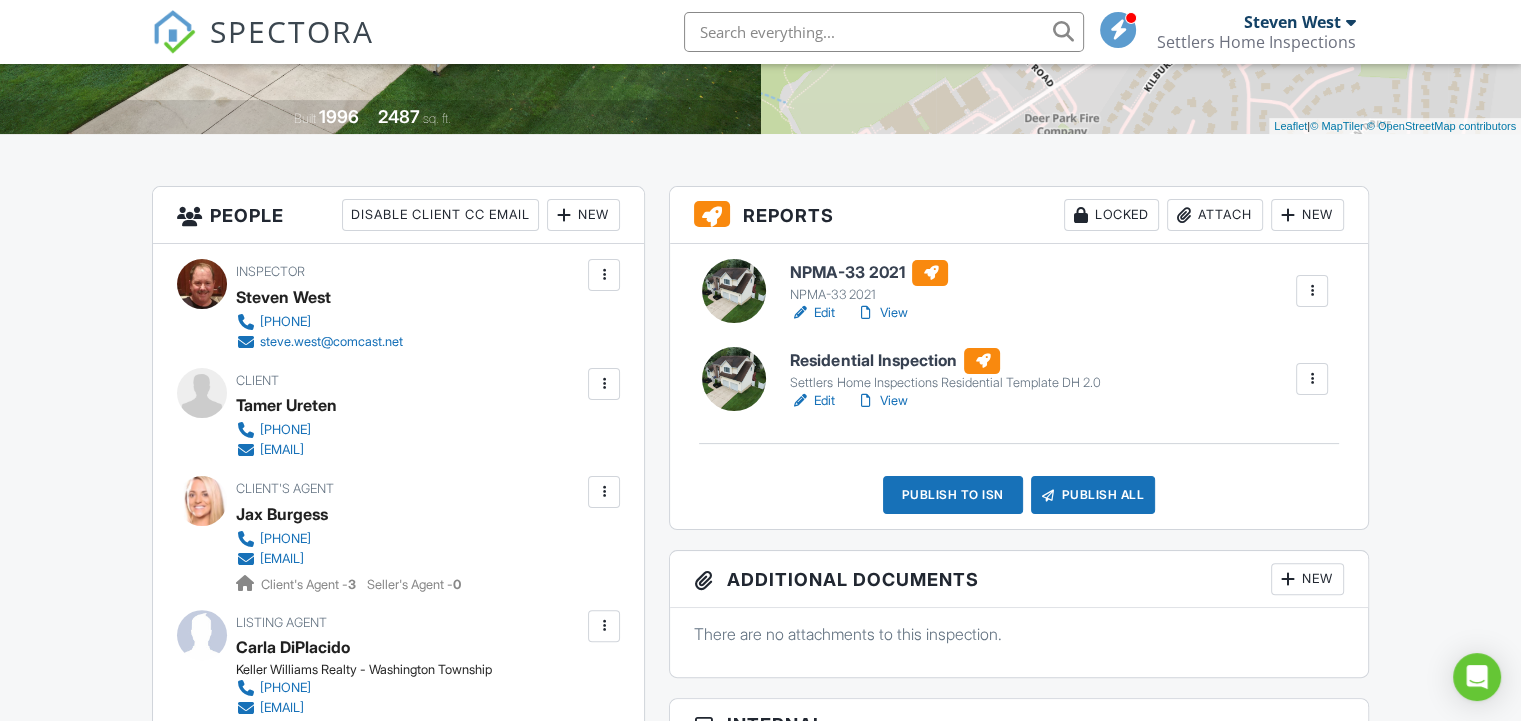 click on "View" at bounding box center [881, 313] 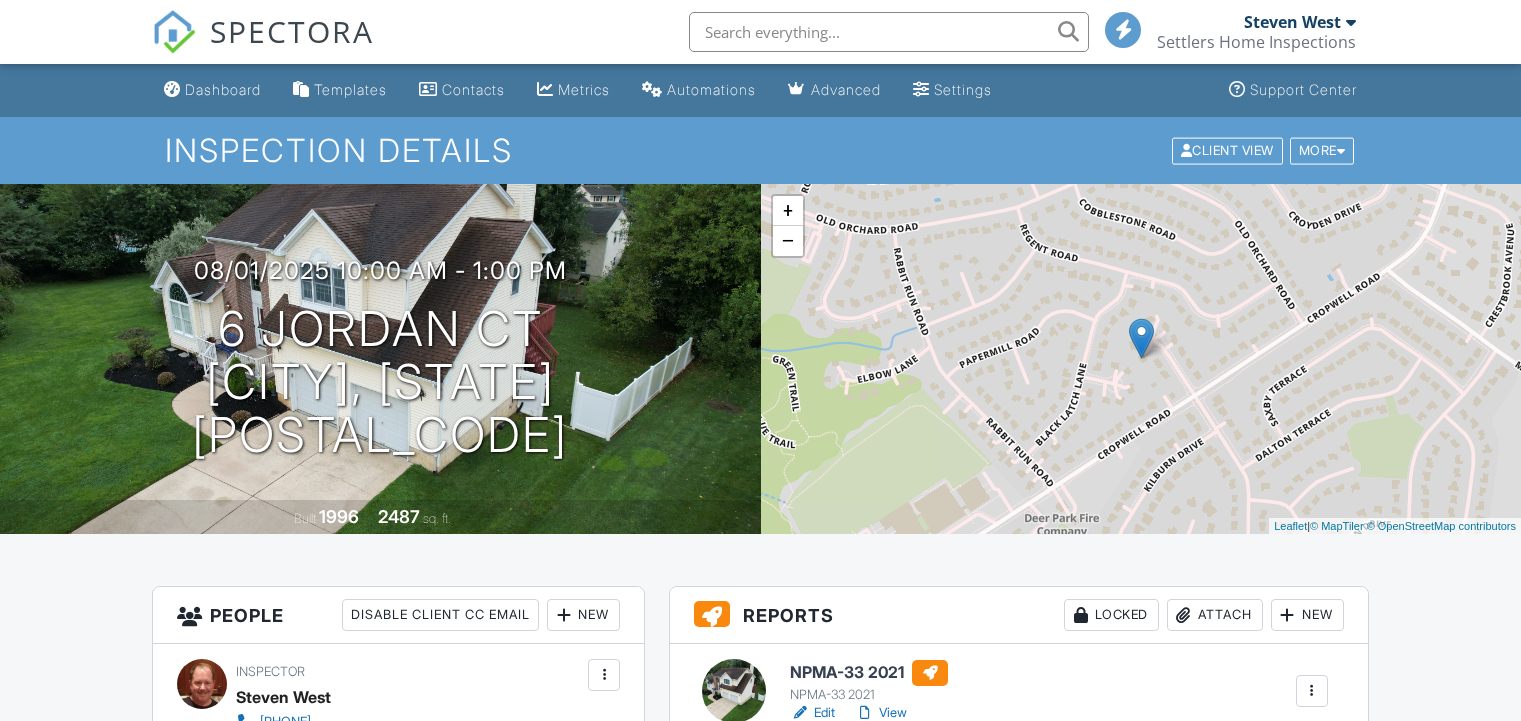 click on "Edit" at bounding box center (812, 801) 